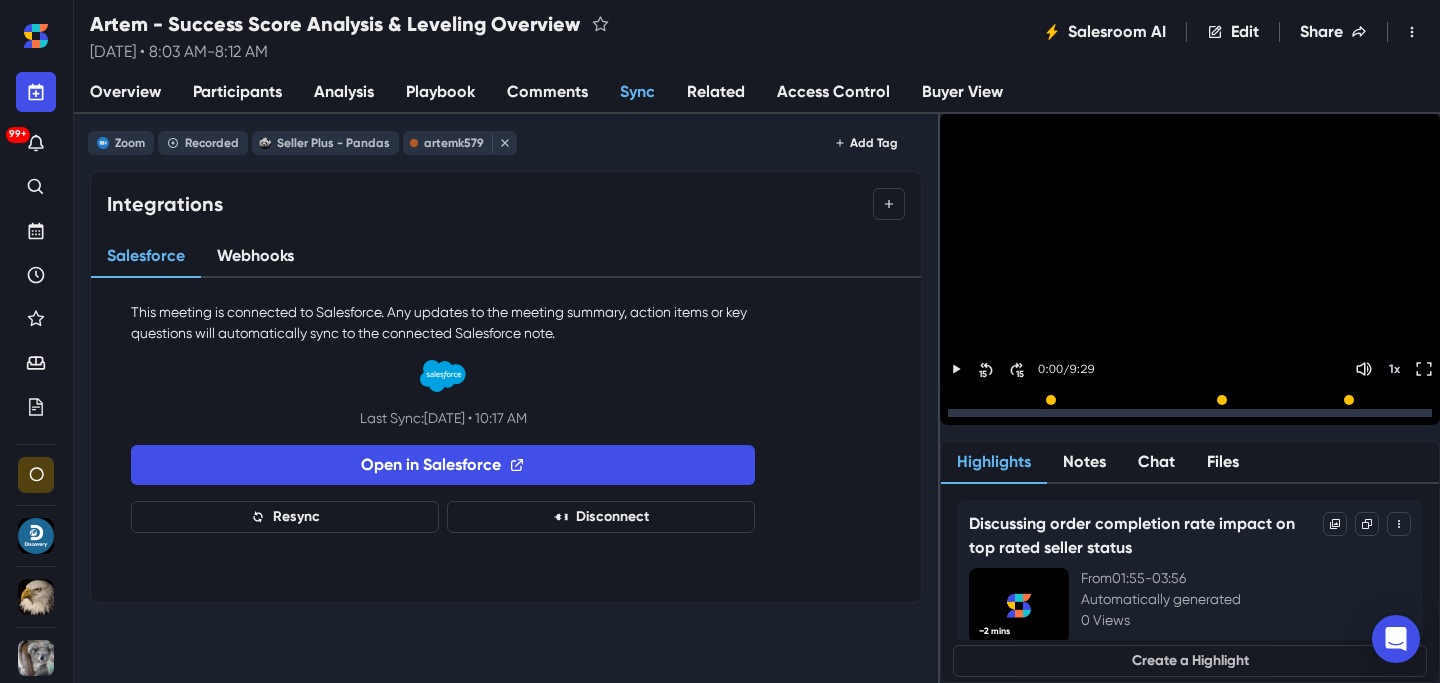scroll, scrollTop: 0, scrollLeft: 0, axis: both 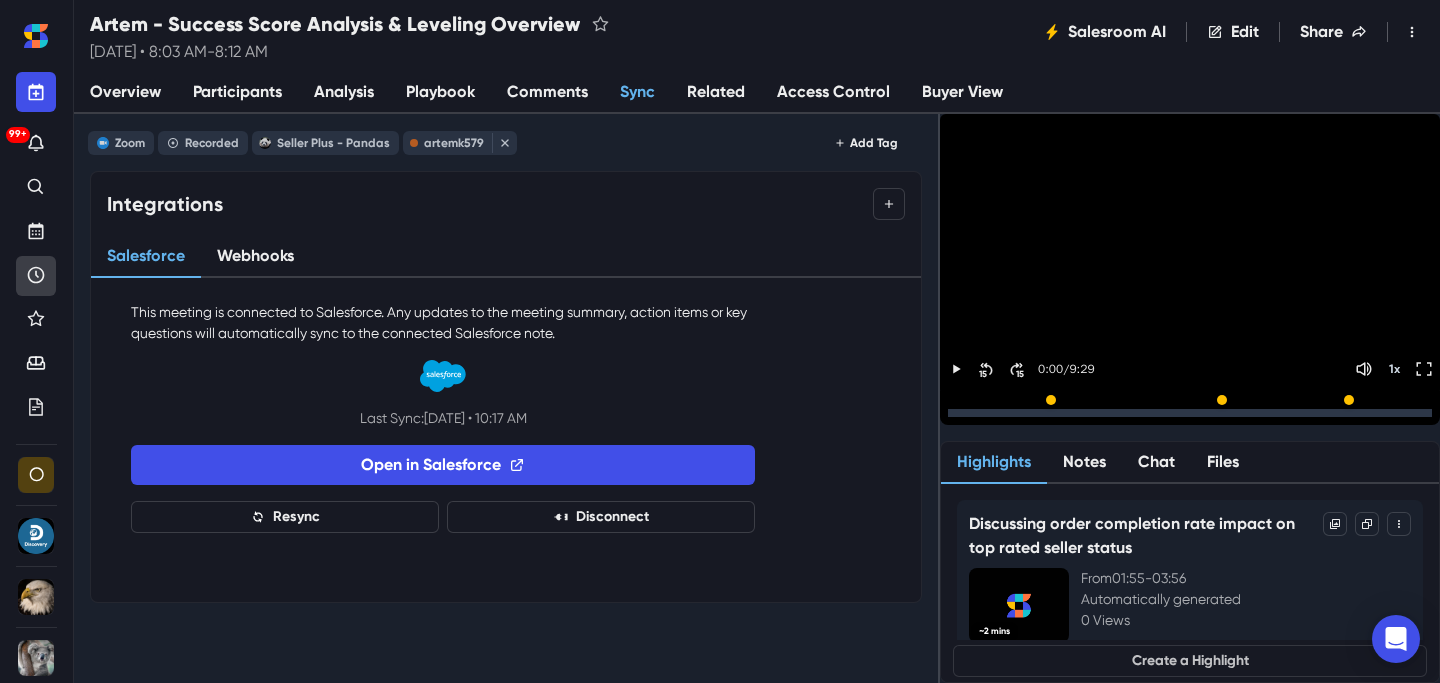 click 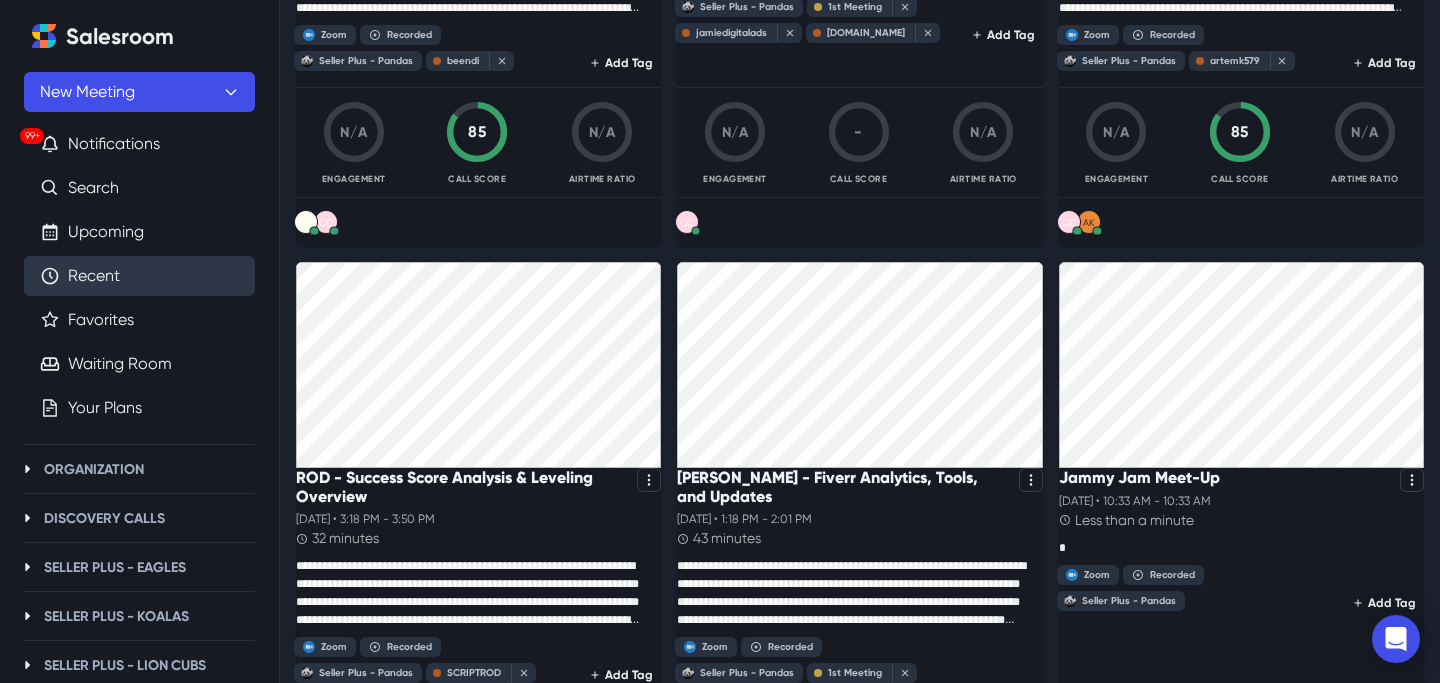 scroll, scrollTop: 802, scrollLeft: 0, axis: vertical 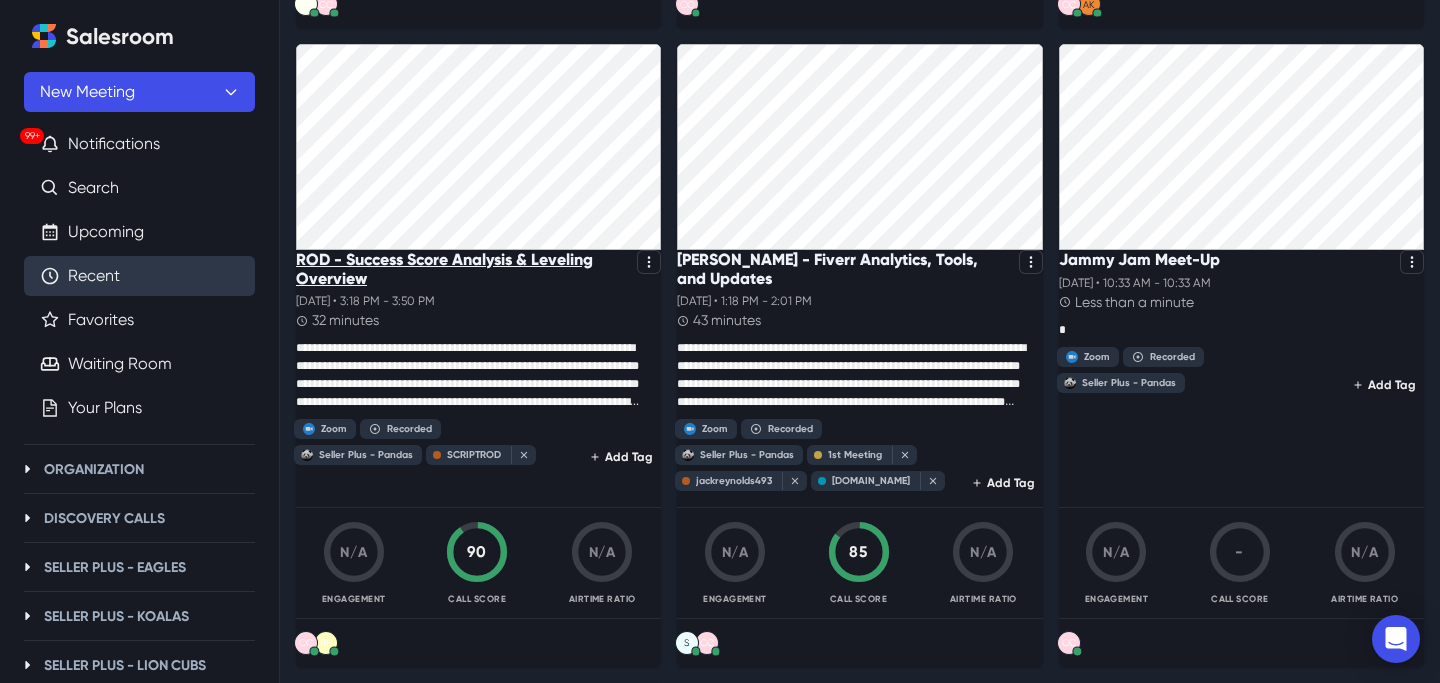 click on "ROD - Success Score Analysis  & Leveling Overview" at bounding box center (462, 269) 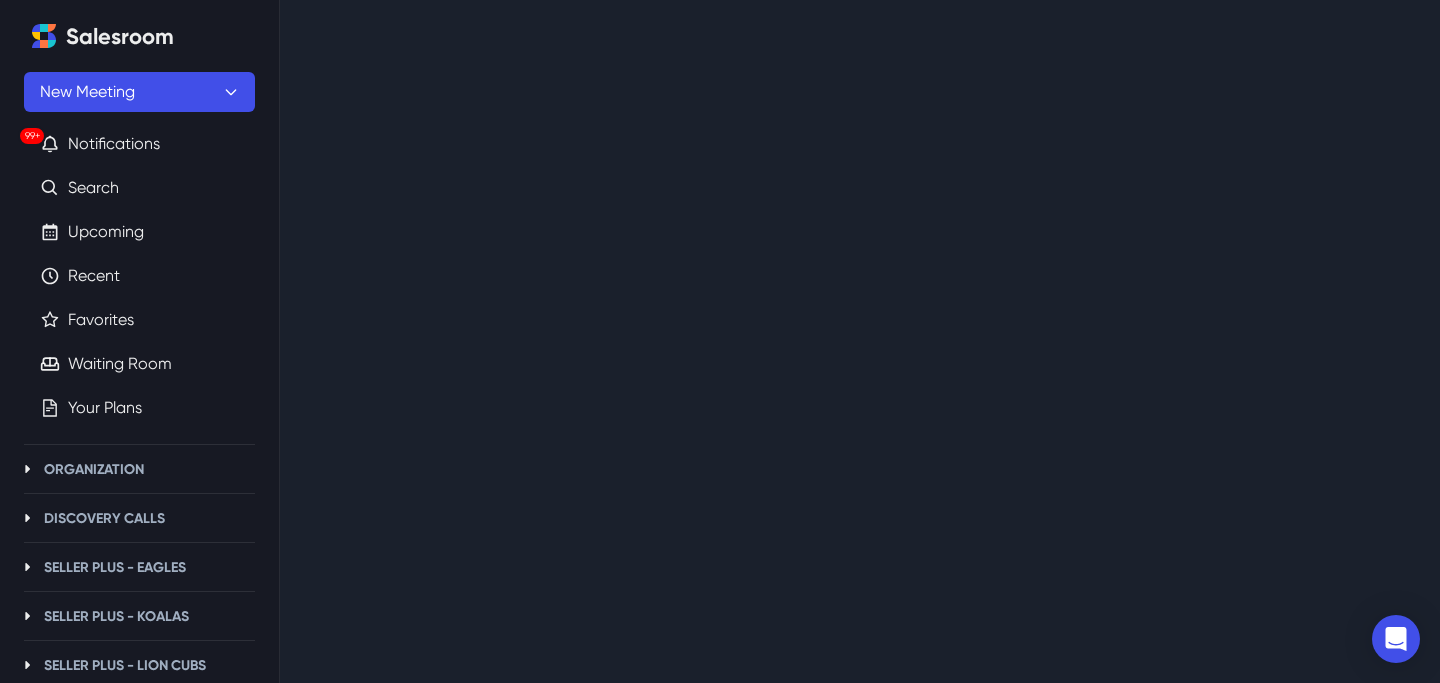 scroll, scrollTop: 0, scrollLeft: 0, axis: both 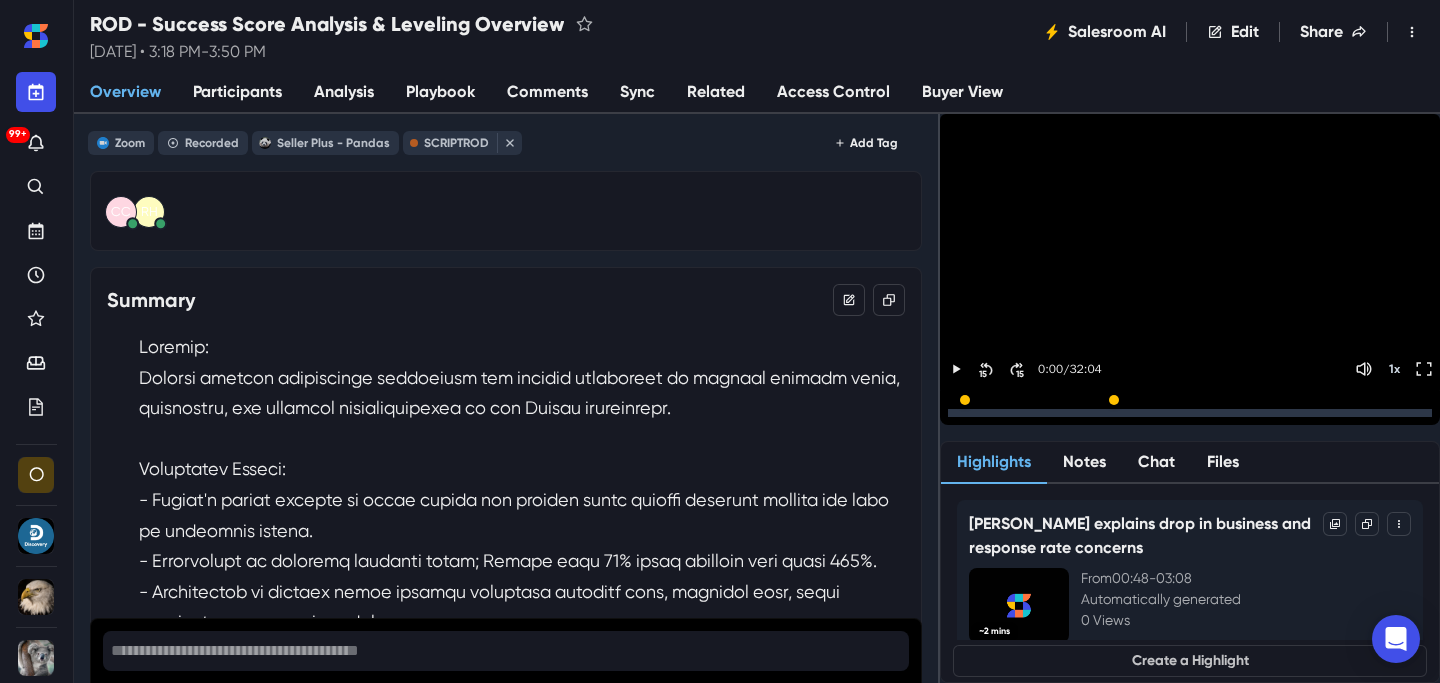 click on "Analysis" at bounding box center [344, 92] 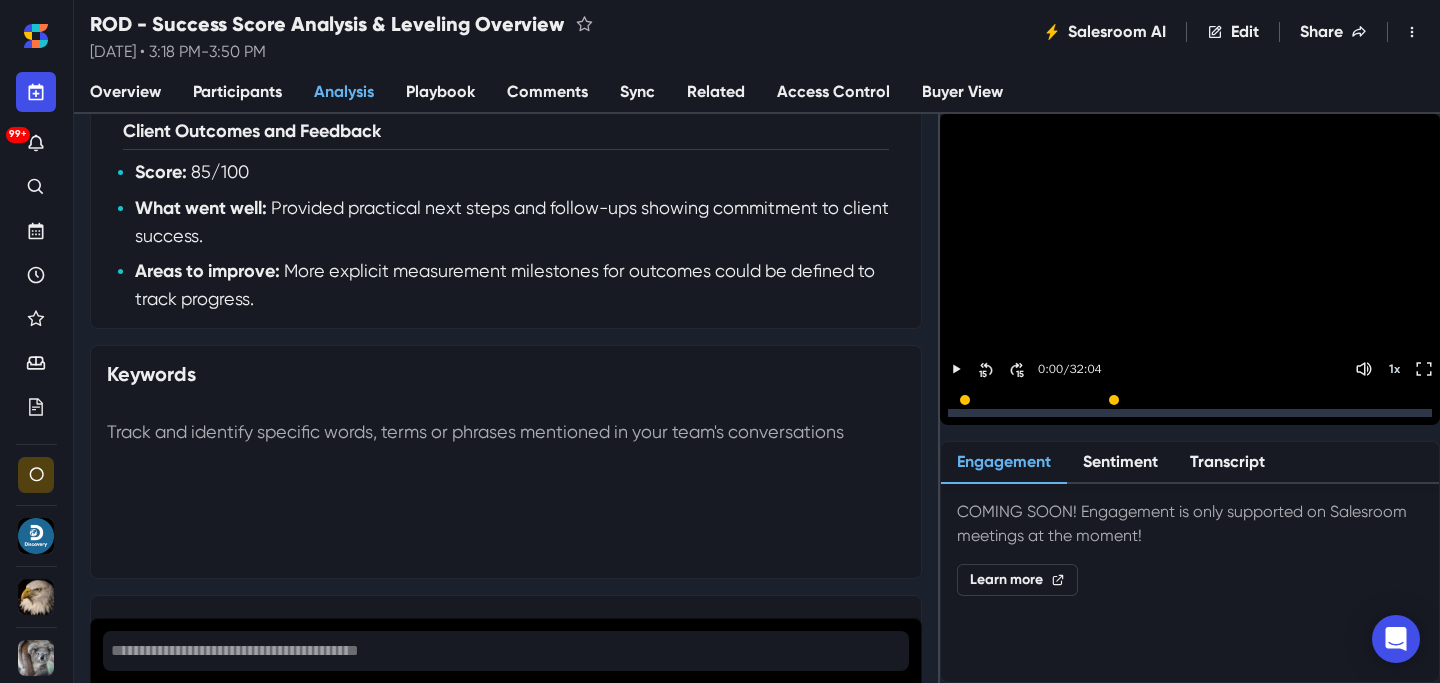 scroll, scrollTop: 1219, scrollLeft: 0, axis: vertical 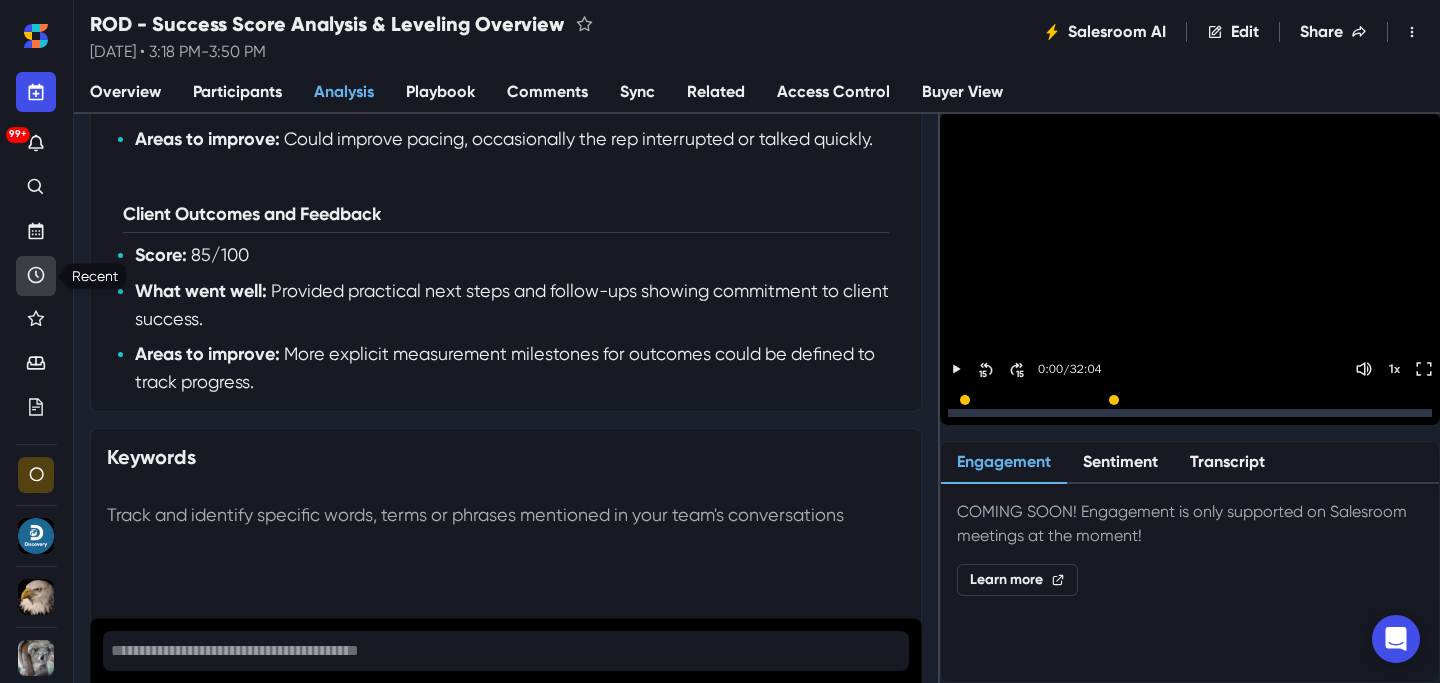 click 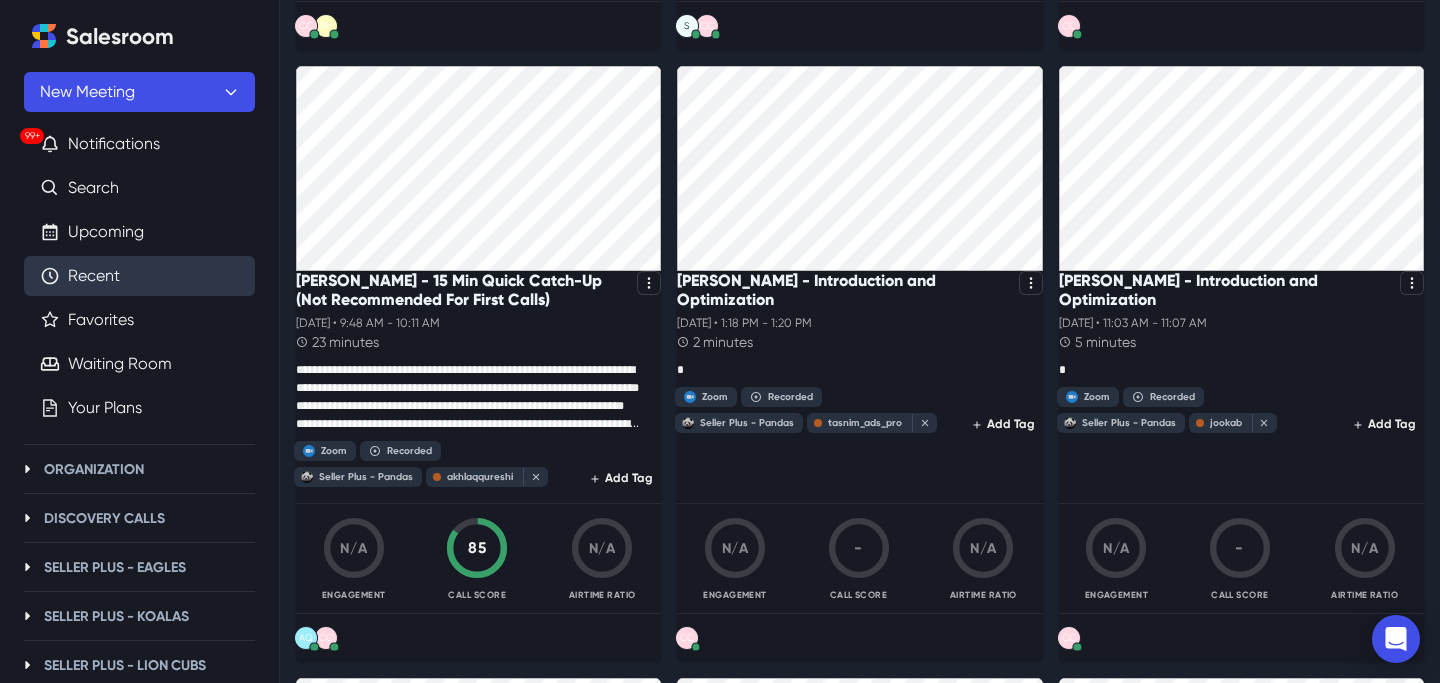 scroll, scrollTop: 1470, scrollLeft: 0, axis: vertical 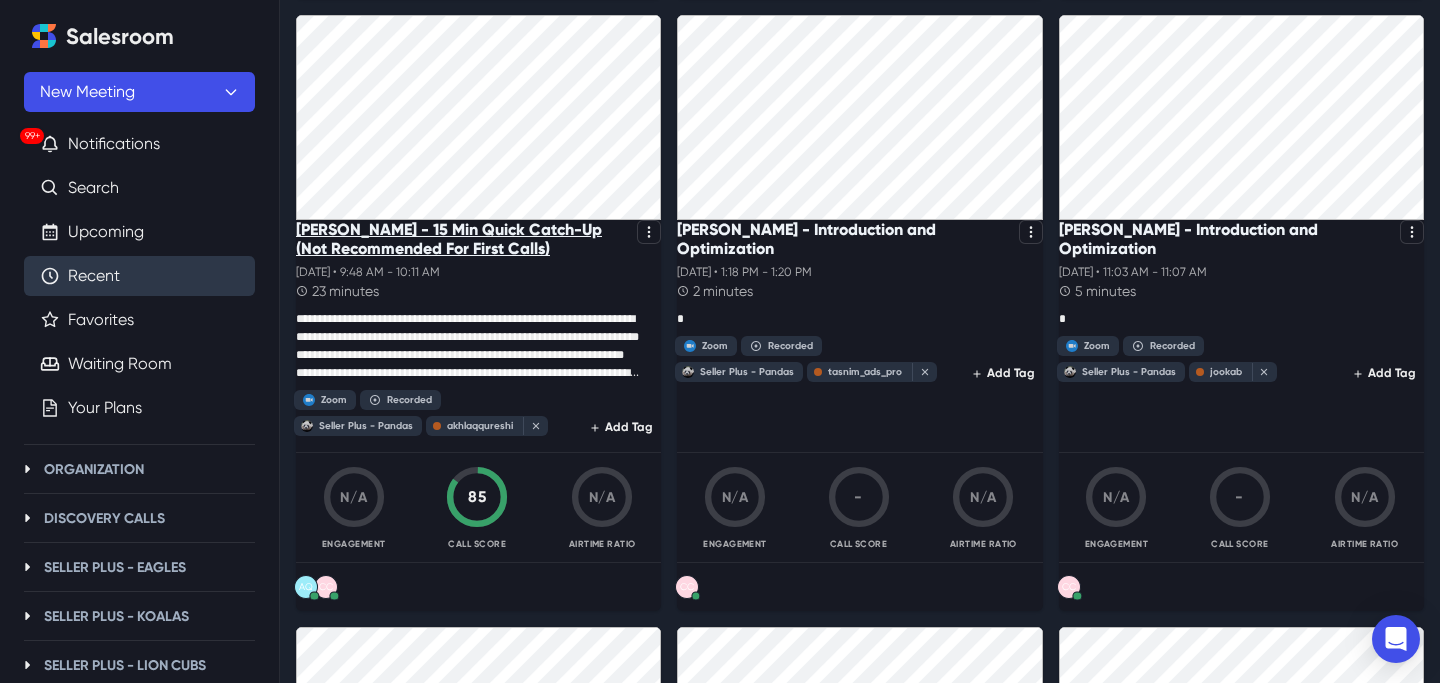 click on "[PERSON_NAME] - 15 Min Quick Catch-Up (Not Recommended For First Calls)" at bounding box center (462, 239) 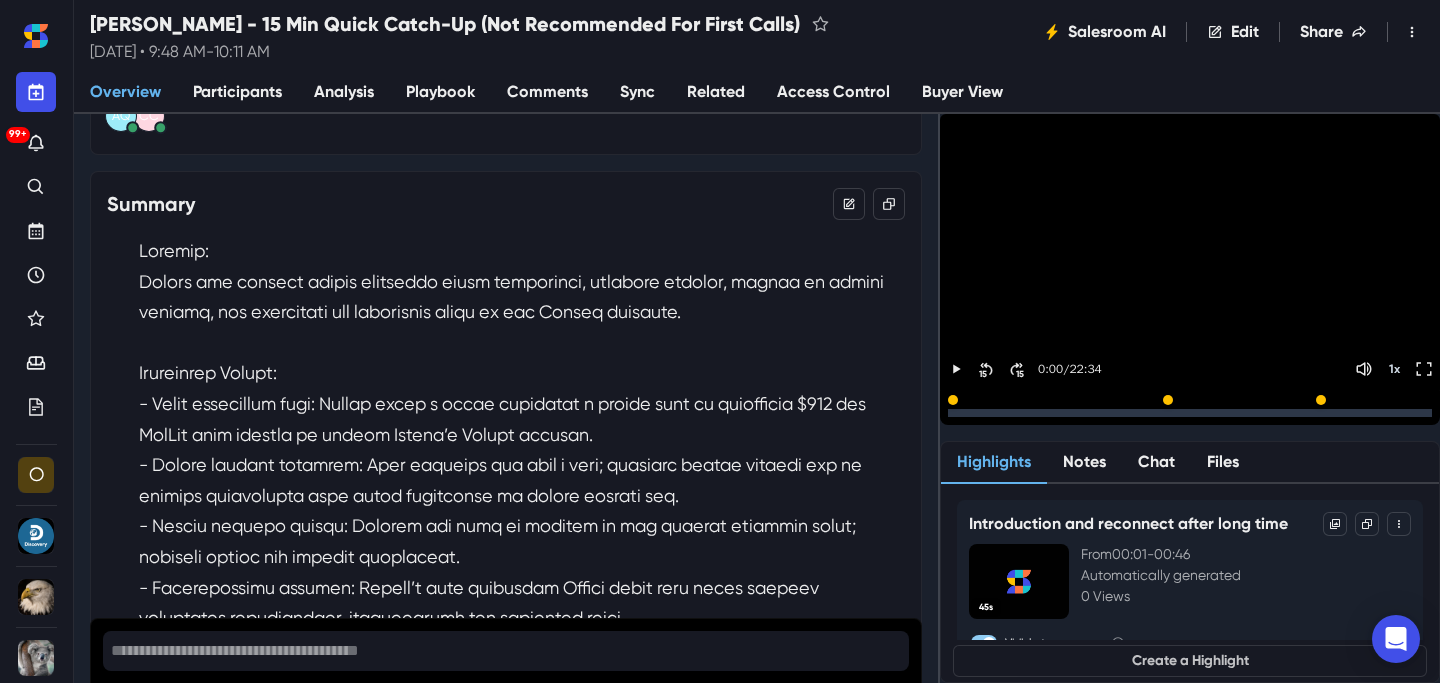 scroll, scrollTop: 455, scrollLeft: 0, axis: vertical 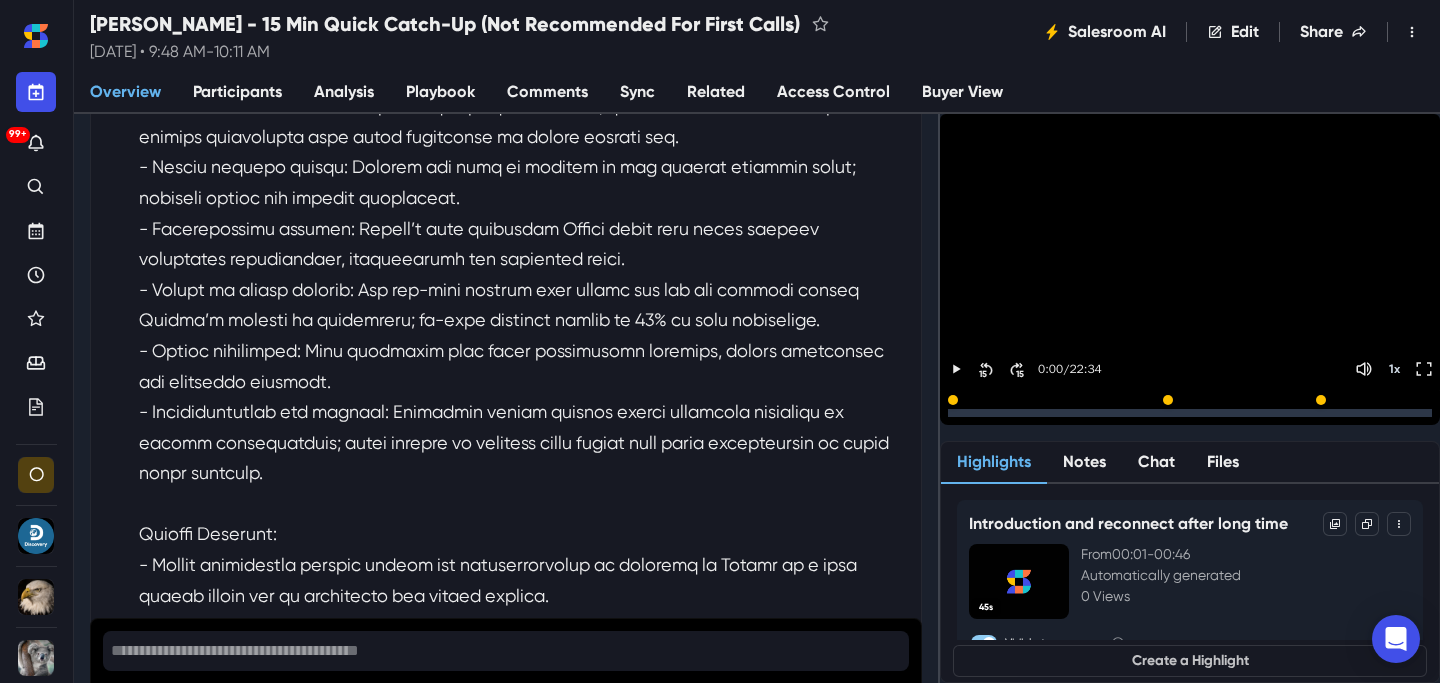 click on "Analysis" at bounding box center (344, 92) 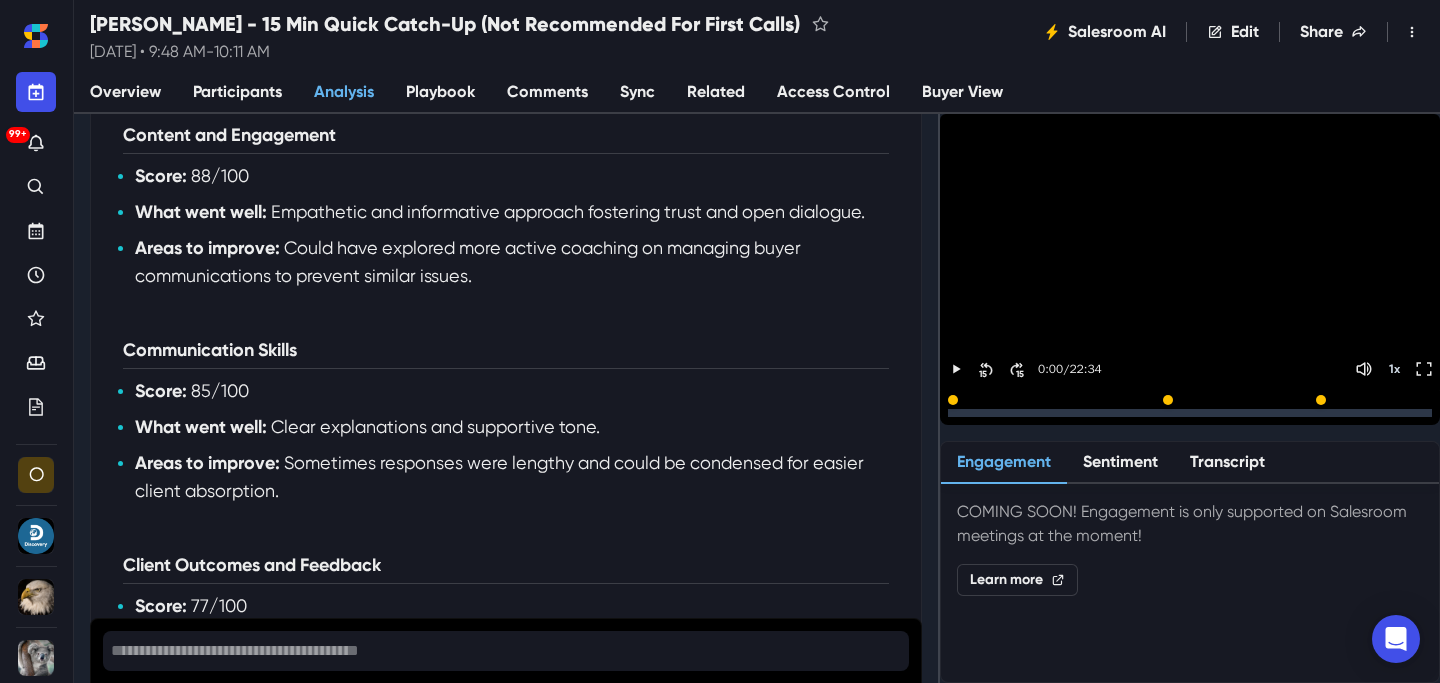 scroll, scrollTop: 1172, scrollLeft: 0, axis: vertical 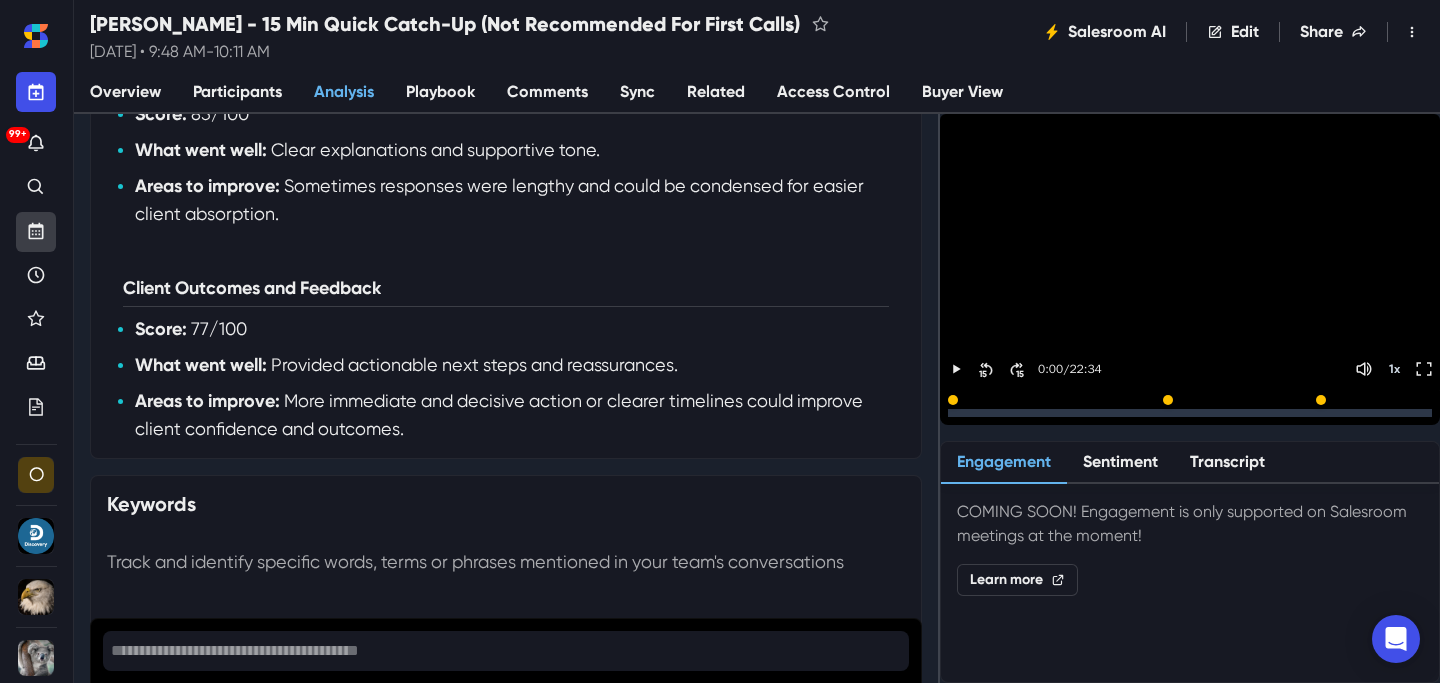 click 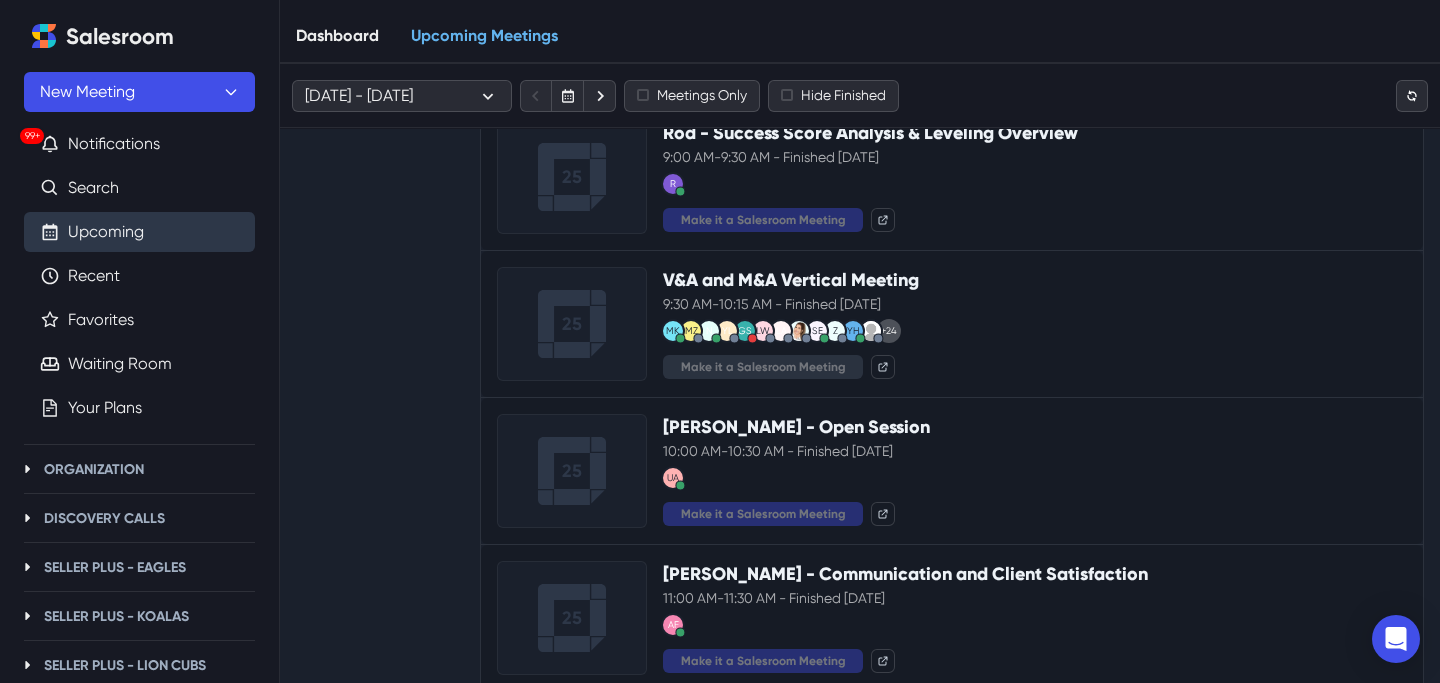 scroll, scrollTop: 371, scrollLeft: 0, axis: vertical 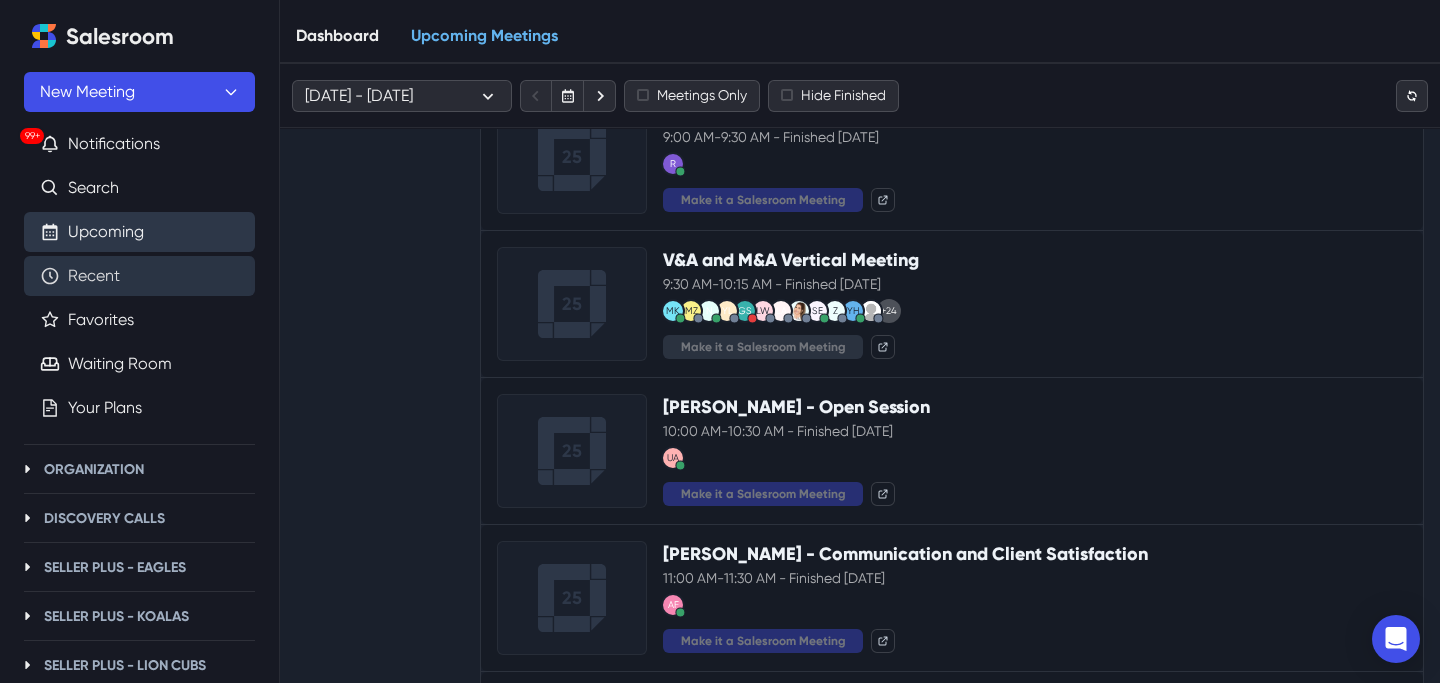 click on "Recent" at bounding box center [94, 276] 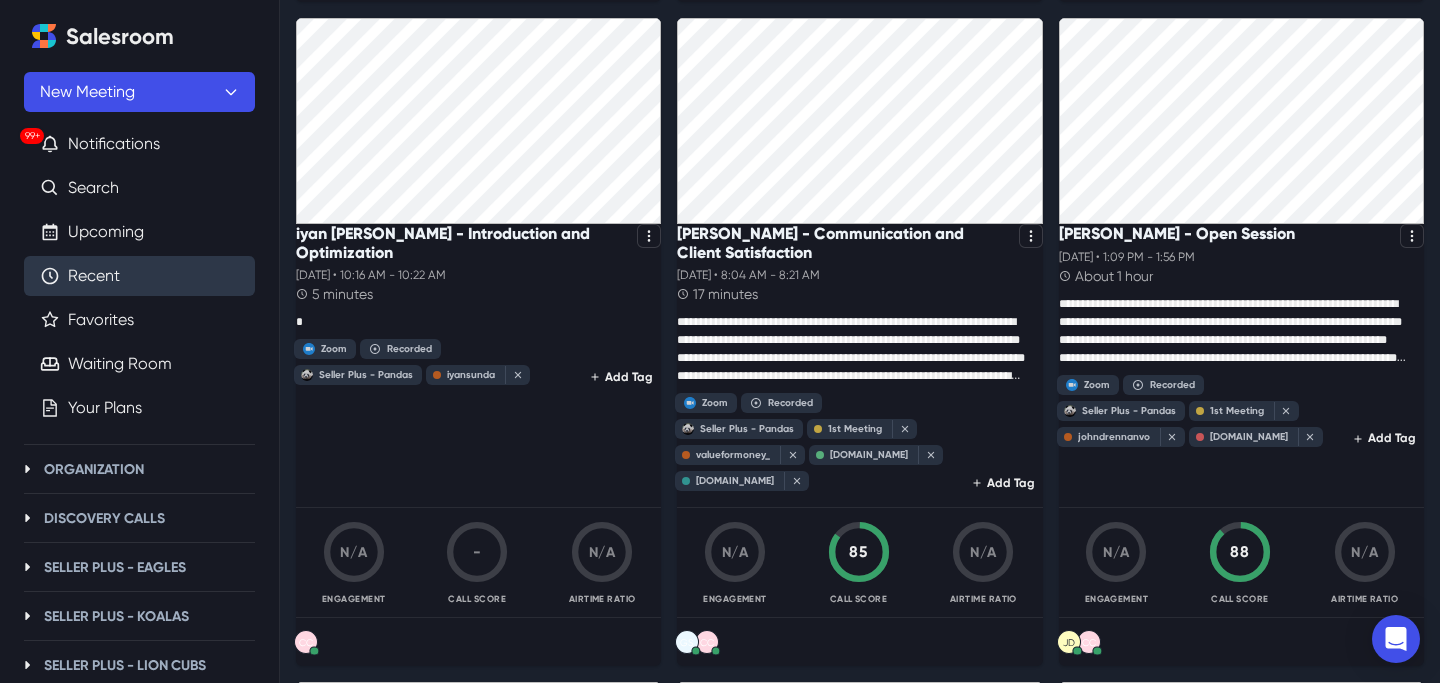 scroll, scrollTop: 2083, scrollLeft: 0, axis: vertical 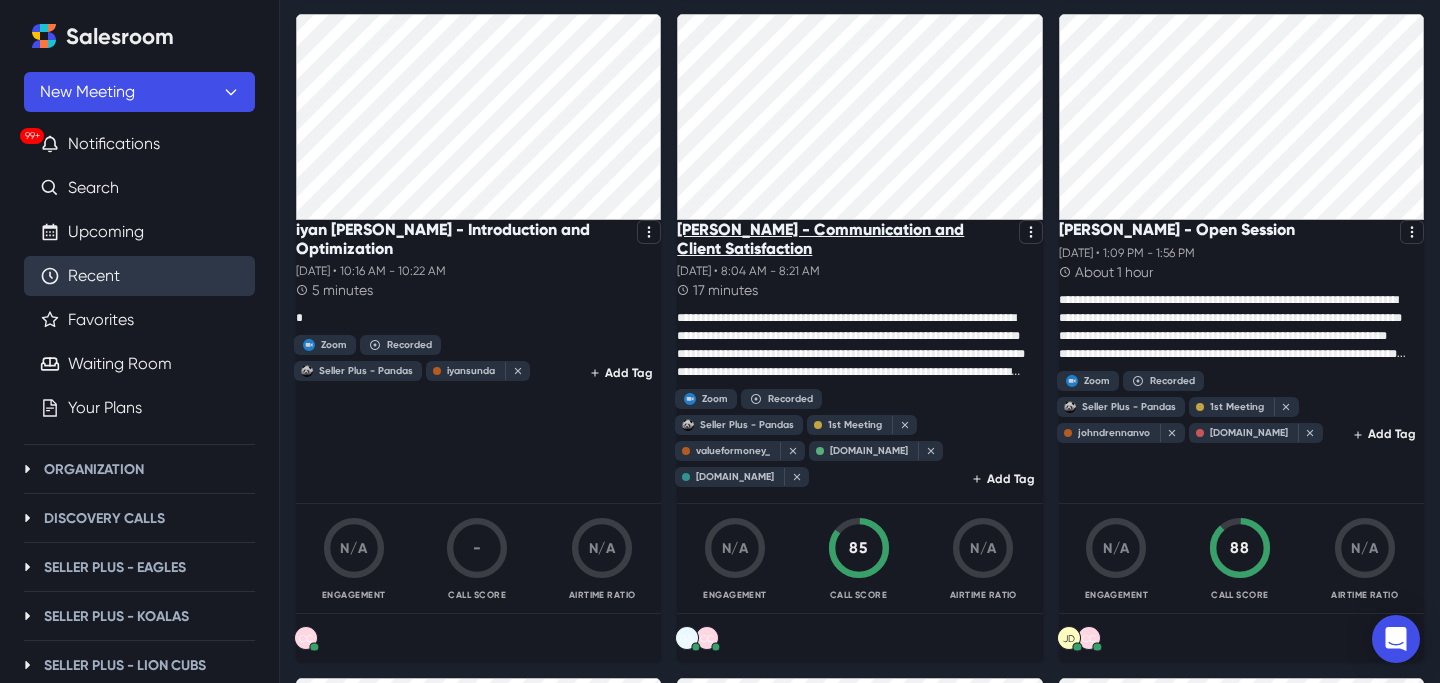 click on "[PERSON_NAME] - Communication and Client Satisfaction" at bounding box center [843, 239] 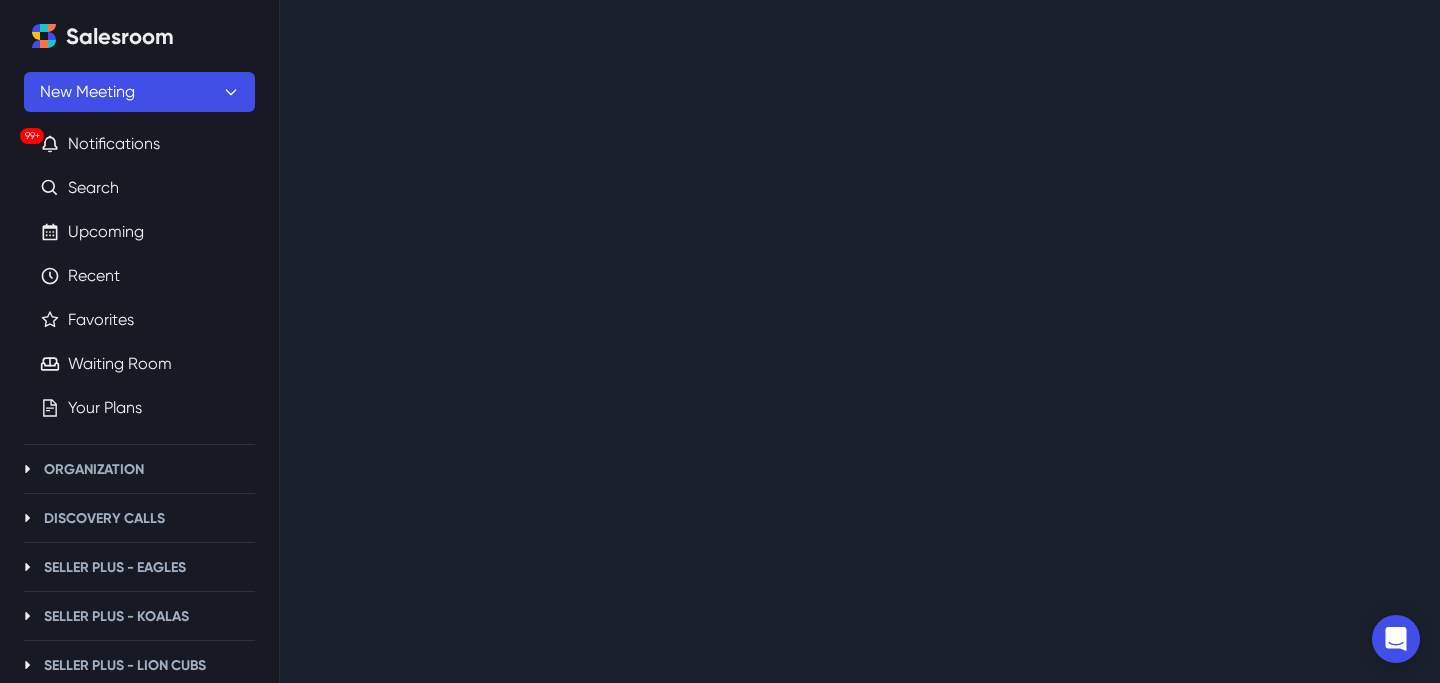 scroll, scrollTop: 0, scrollLeft: 0, axis: both 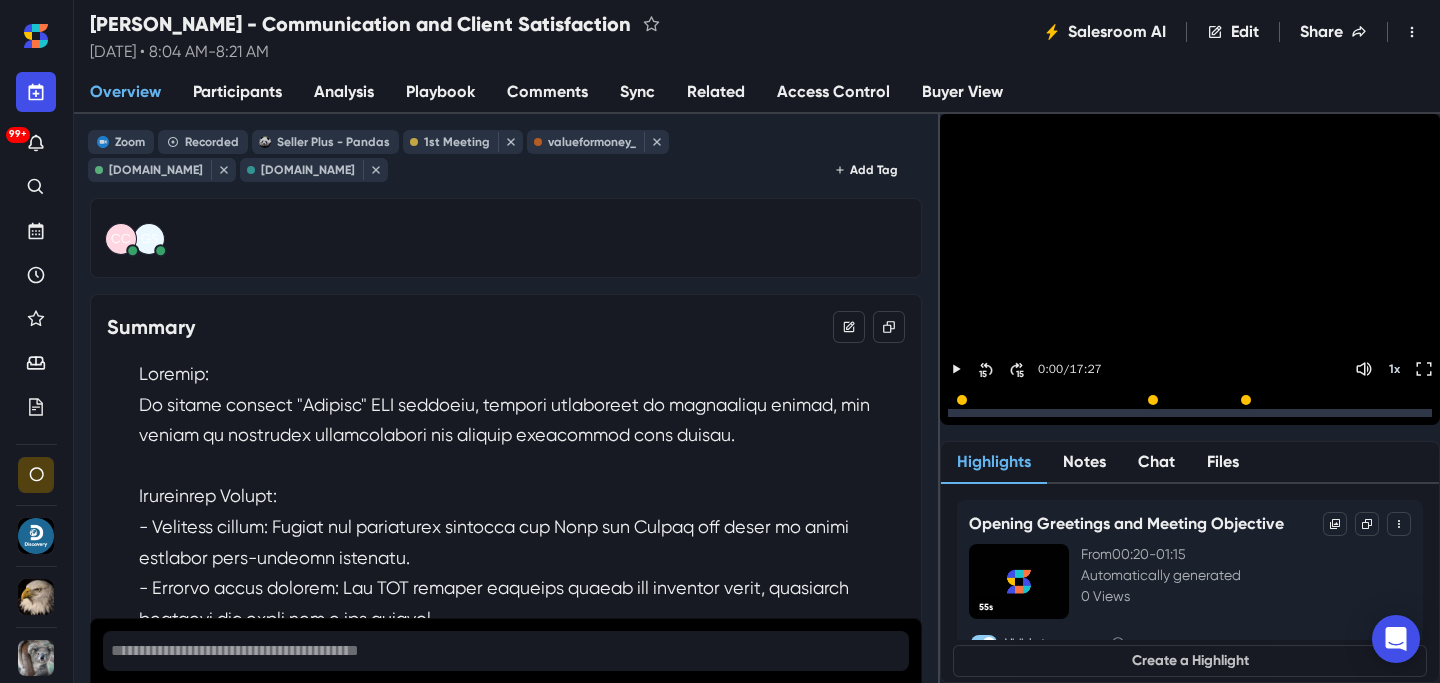 click on "Analysis" at bounding box center [344, 92] 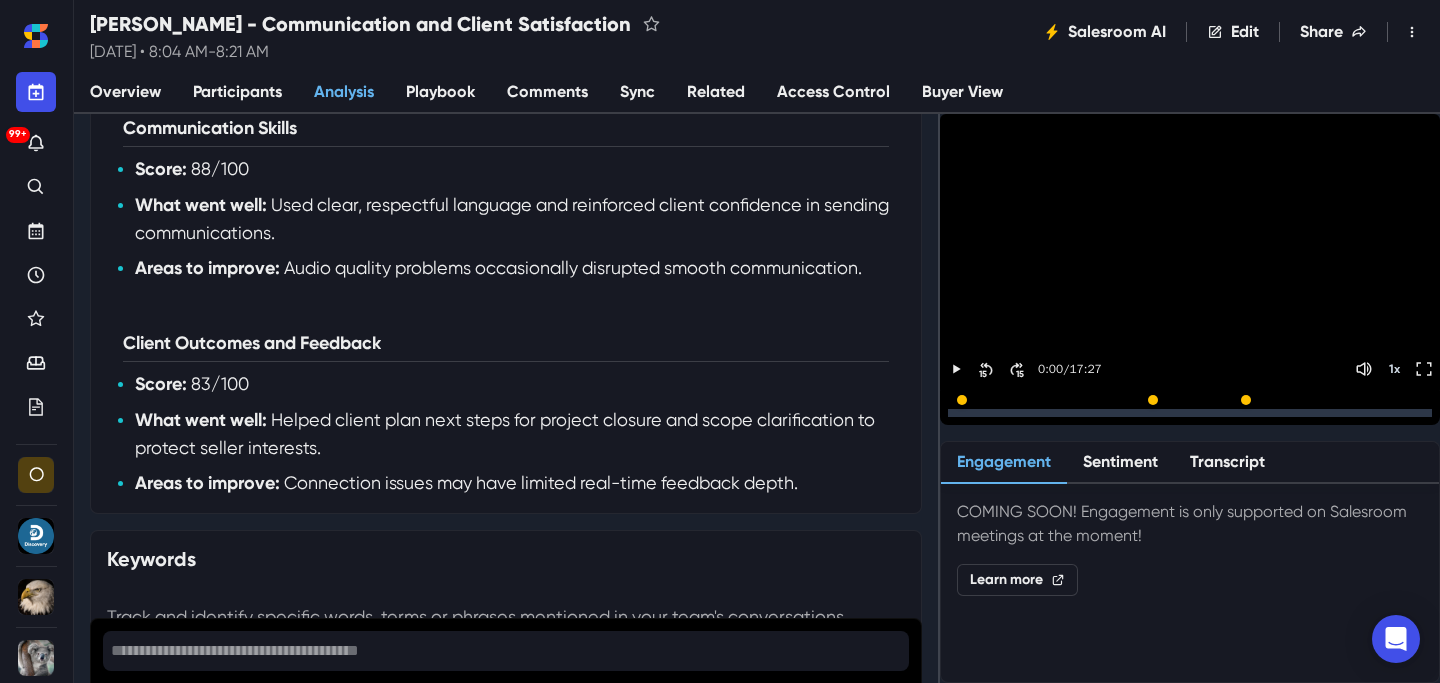 scroll, scrollTop: 1211, scrollLeft: 0, axis: vertical 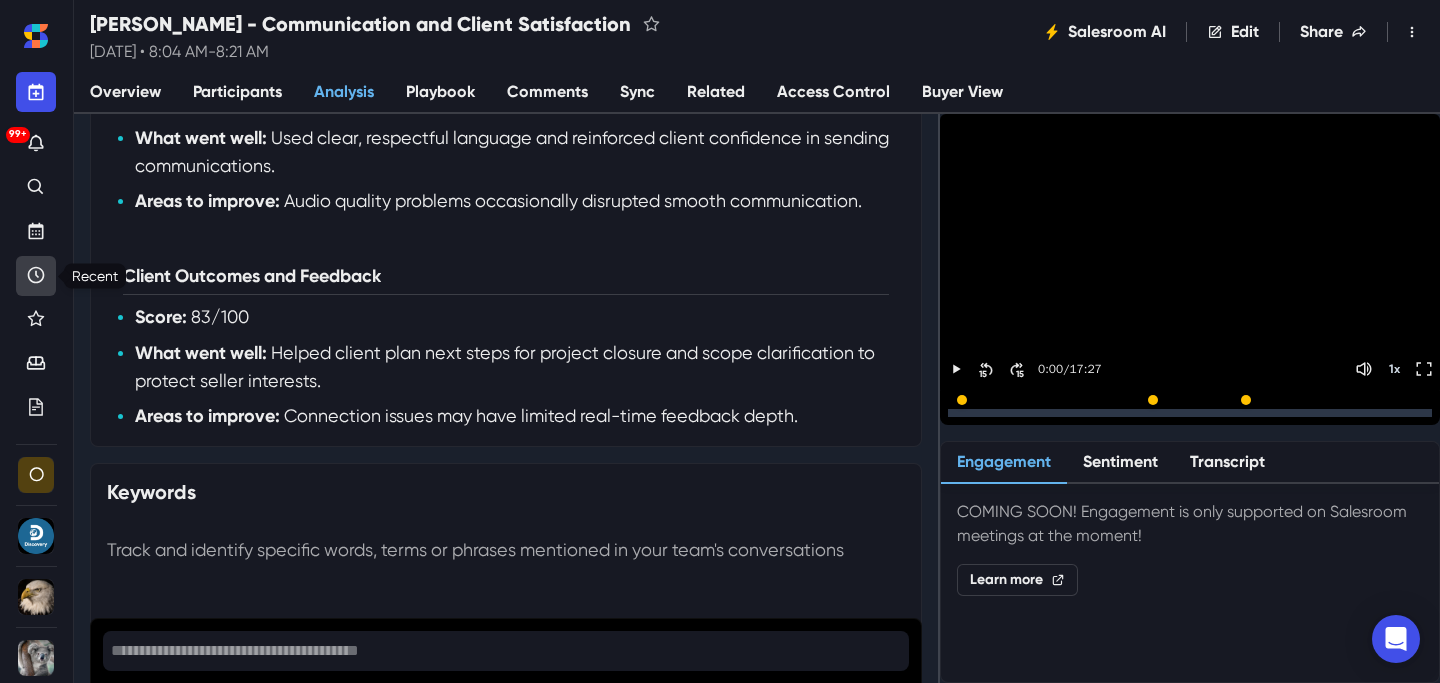 click at bounding box center [36, 276] 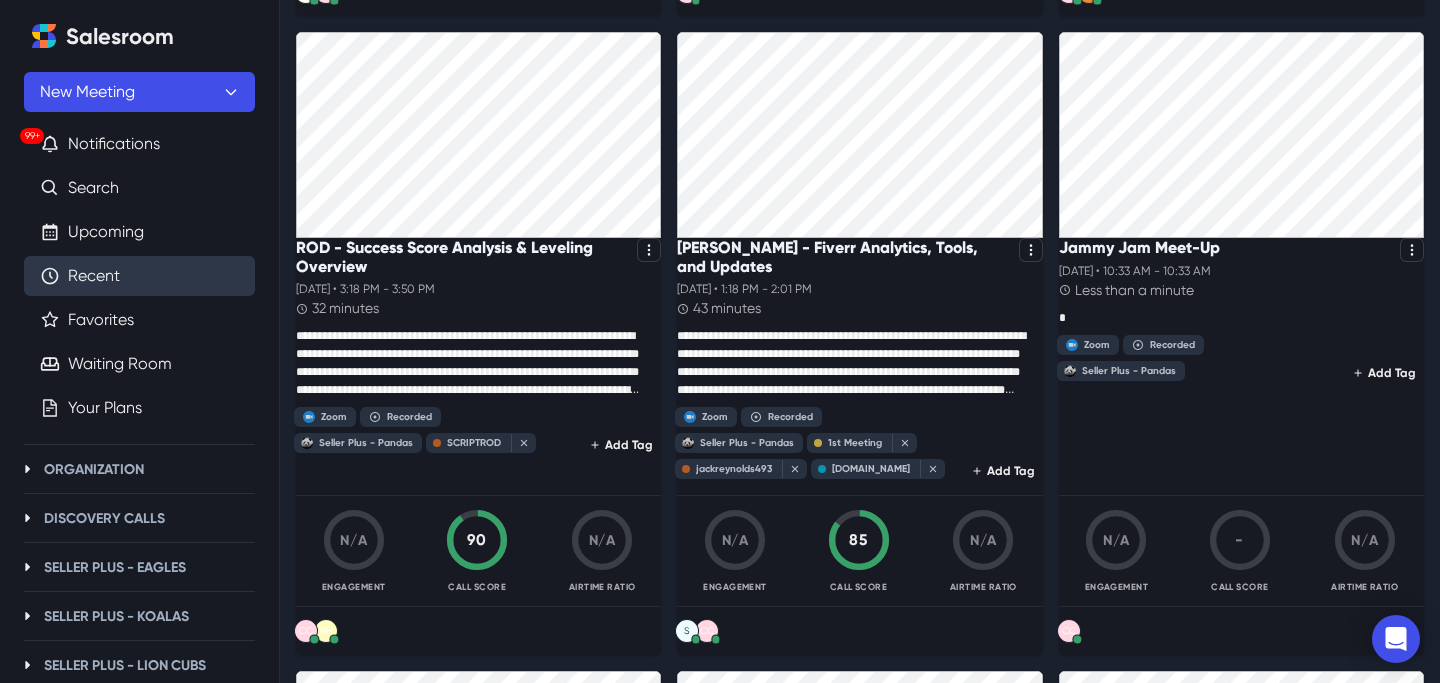 scroll, scrollTop: 834, scrollLeft: 0, axis: vertical 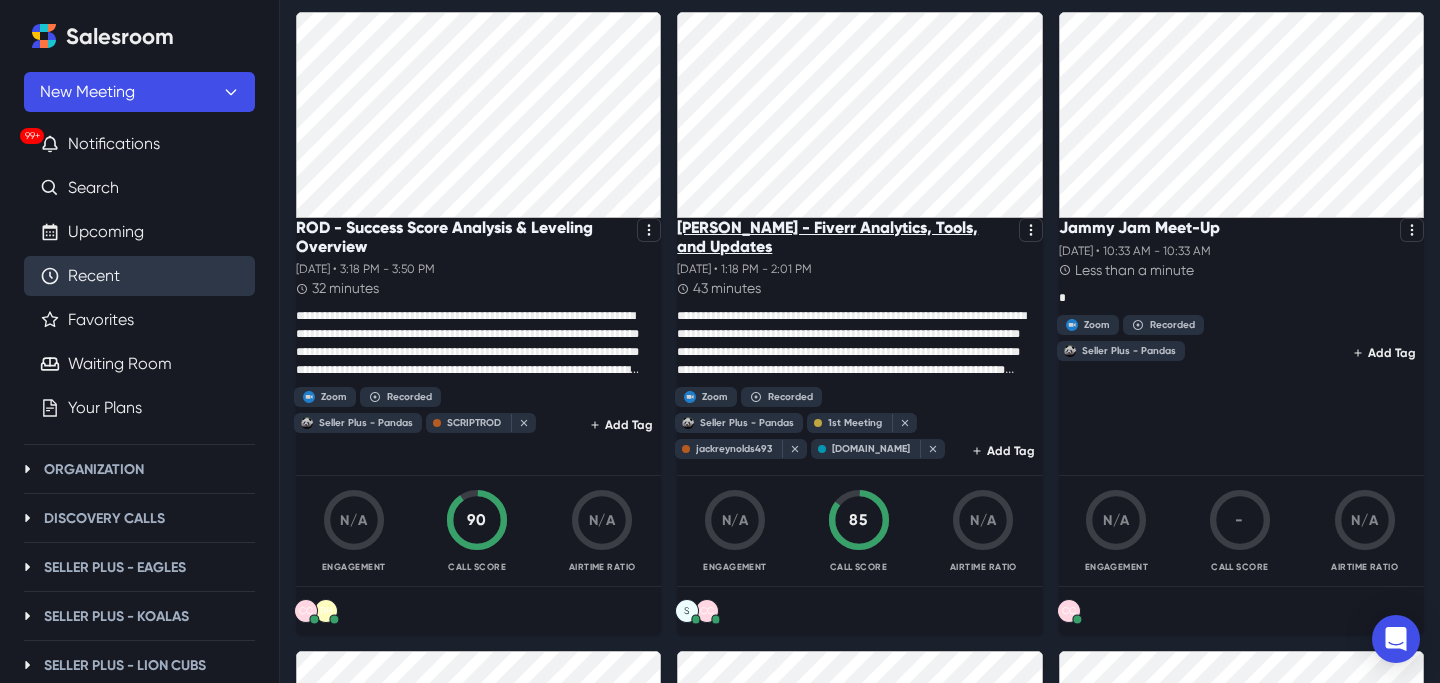 click on "[PERSON_NAME] - Fiverr Analytics, Tools, and Updates" at bounding box center [843, 237] 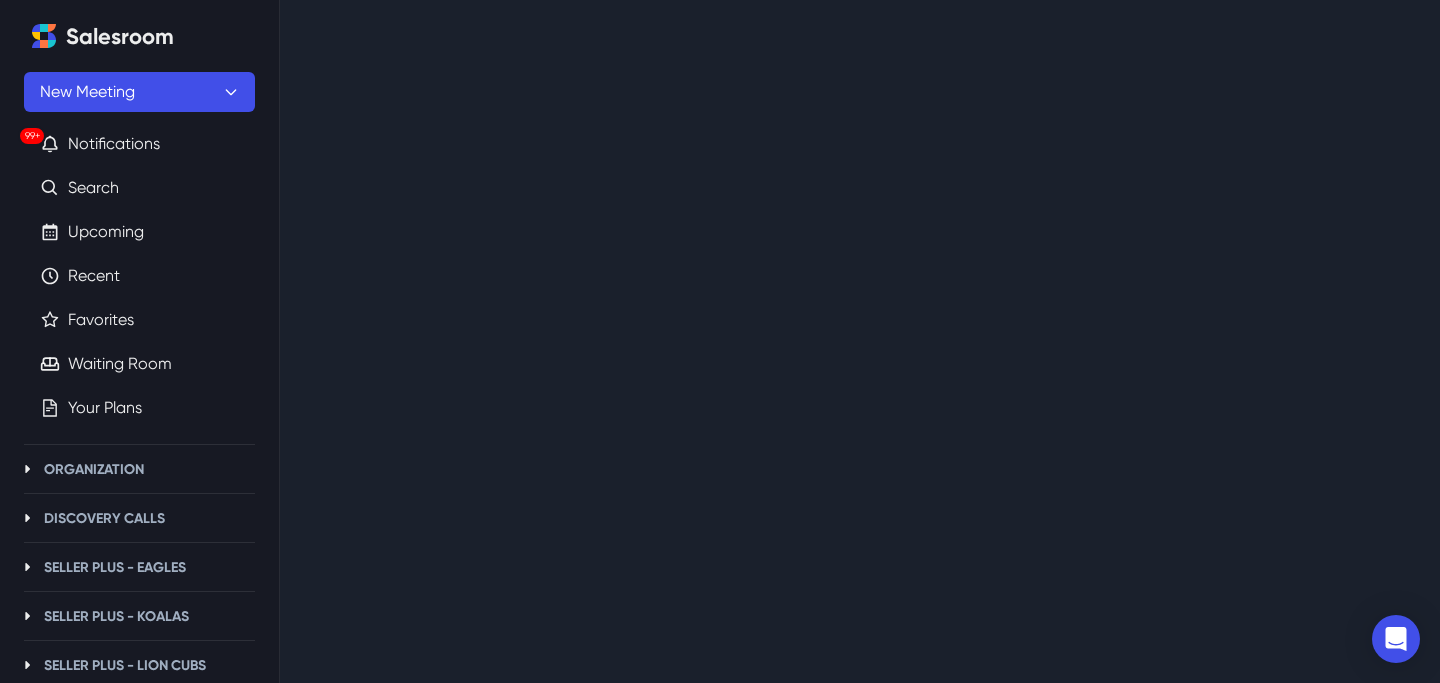 scroll, scrollTop: 0, scrollLeft: 0, axis: both 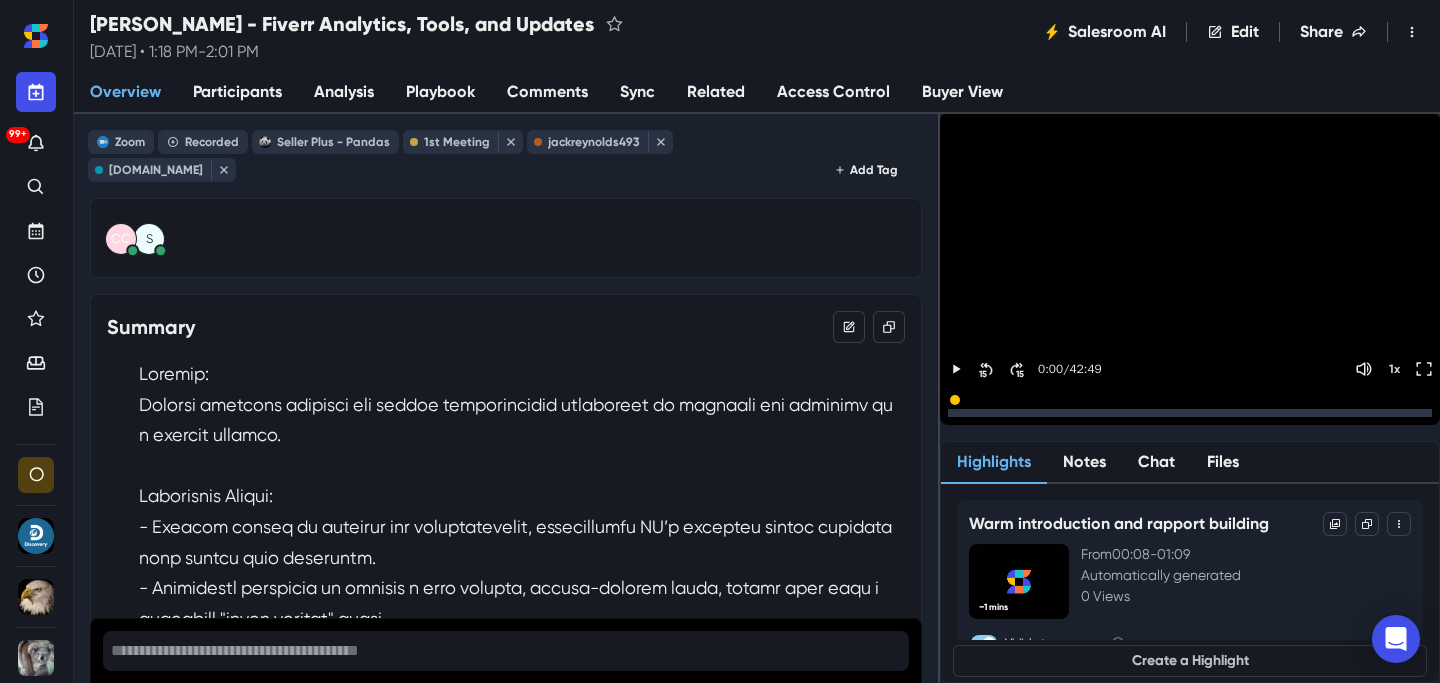 click on "Analysis" at bounding box center (344, 93) 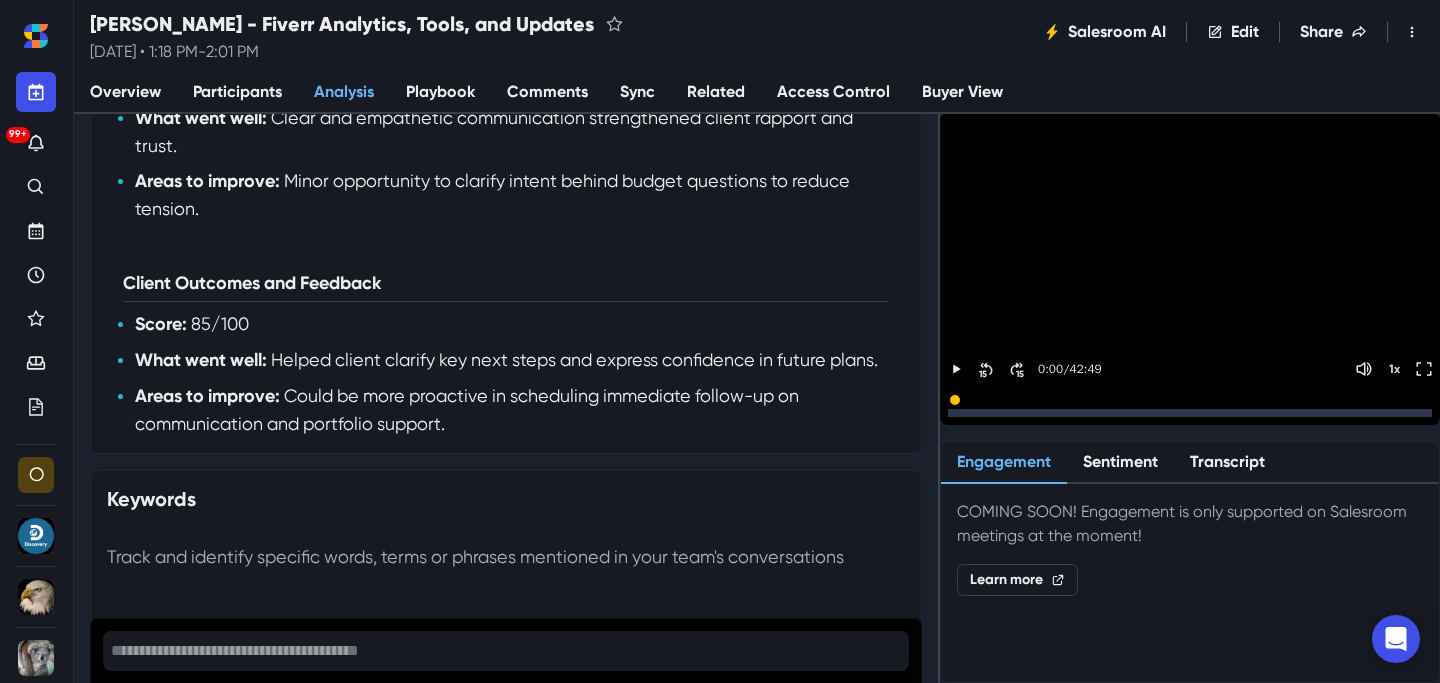 scroll, scrollTop: 1275, scrollLeft: 0, axis: vertical 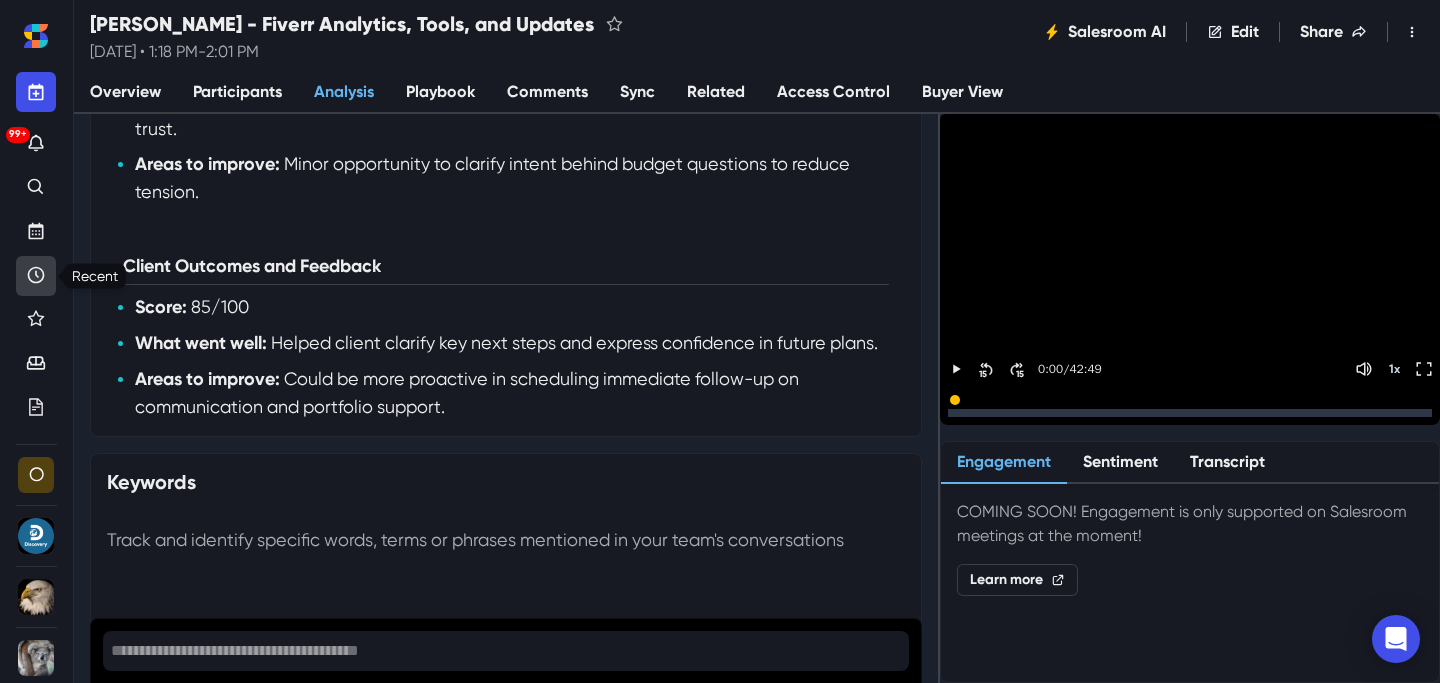 click 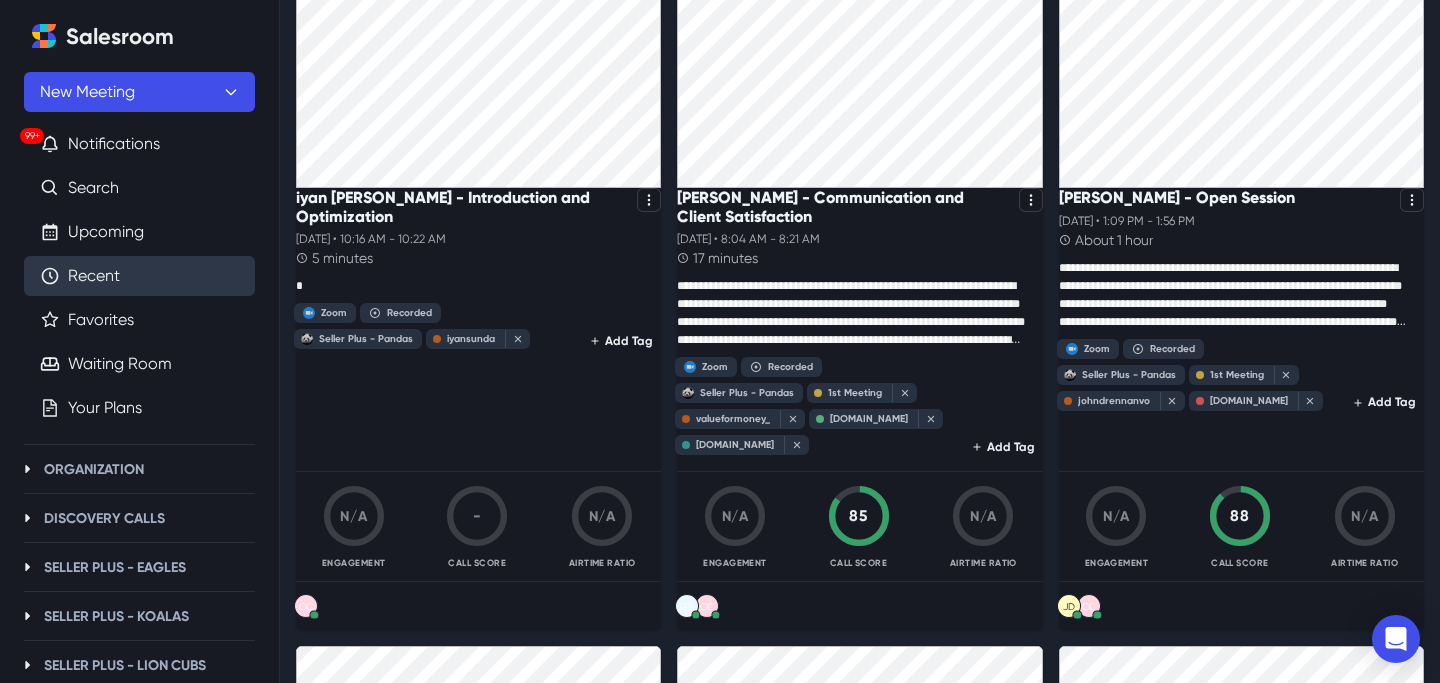 scroll, scrollTop: 2132, scrollLeft: 0, axis: vertical 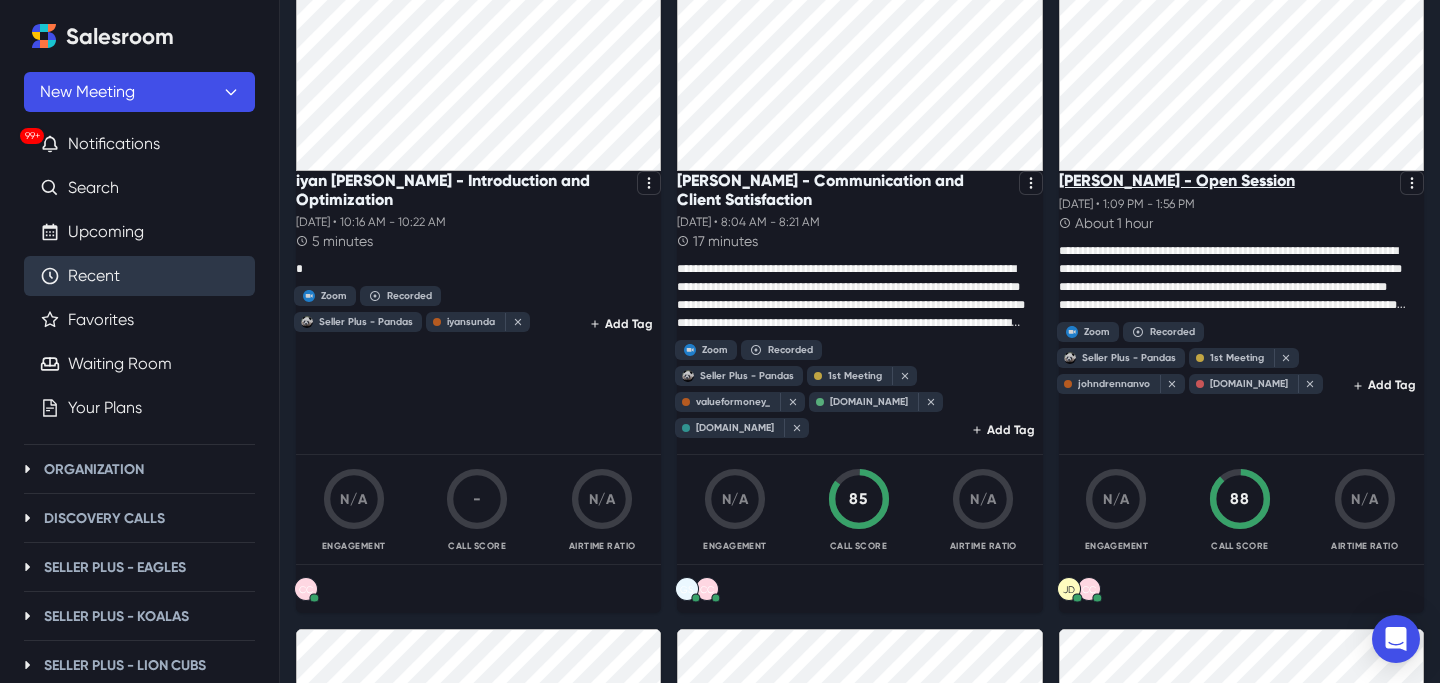 click on "[PERSON_NAME] - Open Session" at bounding box center (1177, 180) 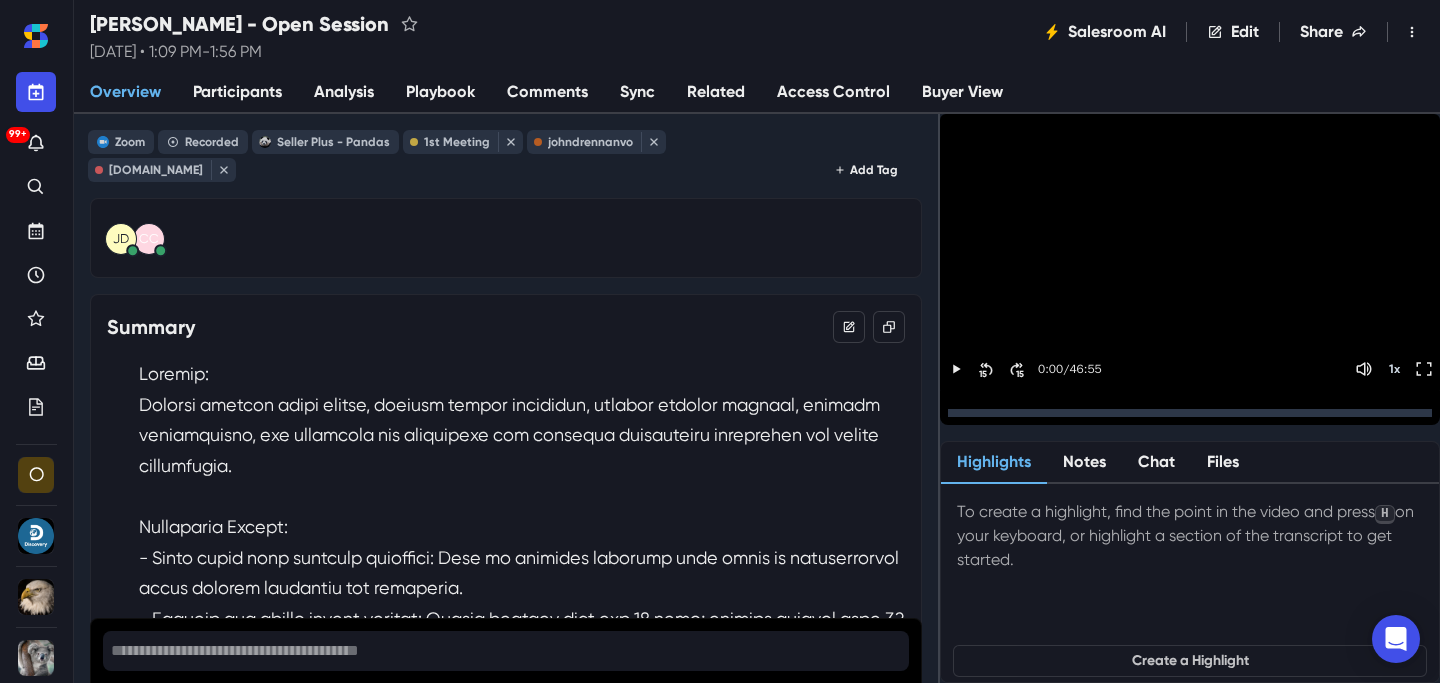 click on "Analysis" at bounding box center (344, 92) 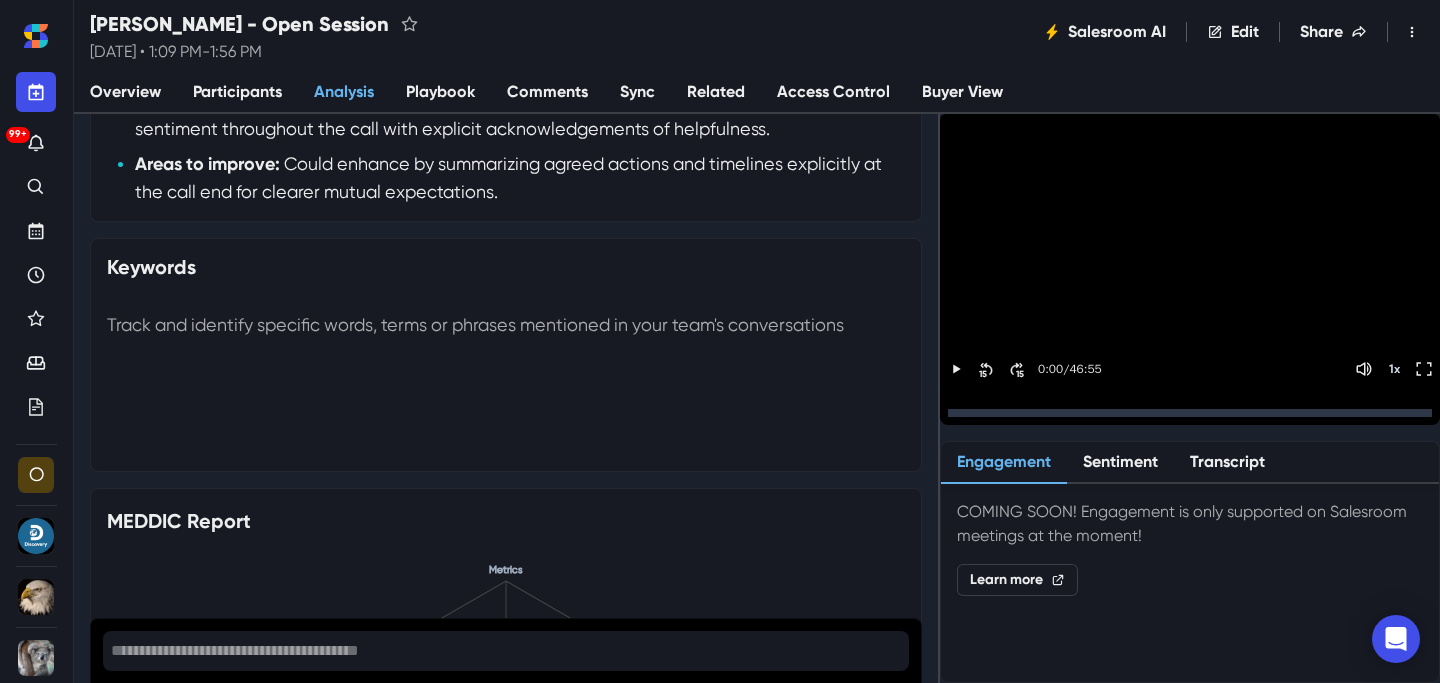 scroll, scrollTop: 1522, scrollLeft: 0, axis: vertical 